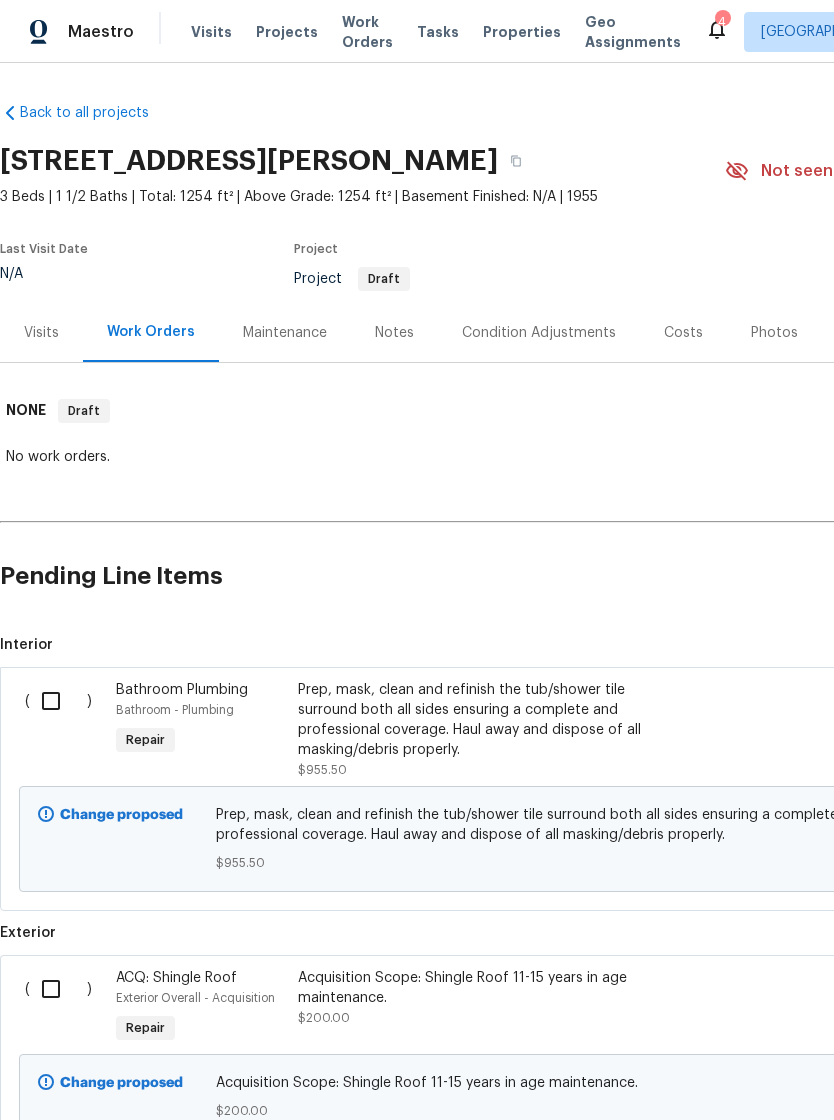 scroll, scrollTop: 0, scrollLeft: 0, axis: both 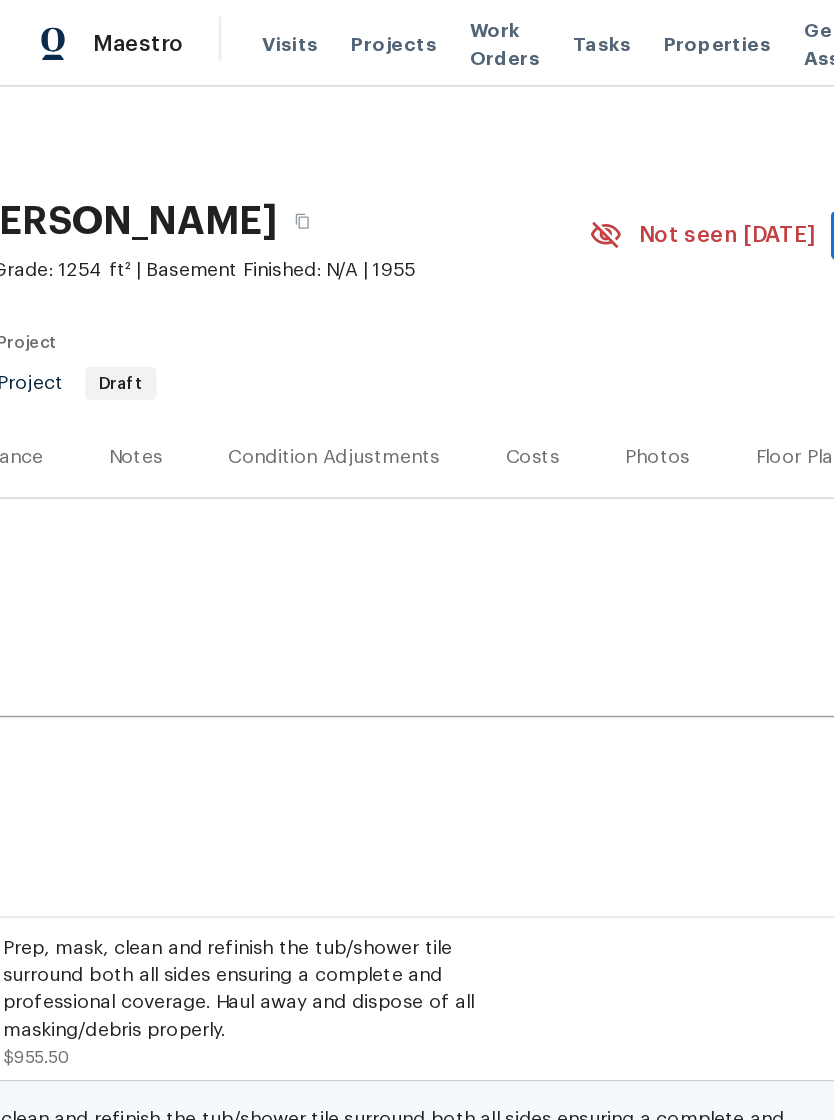 click on "Visits" at bounding box center (211, 32) 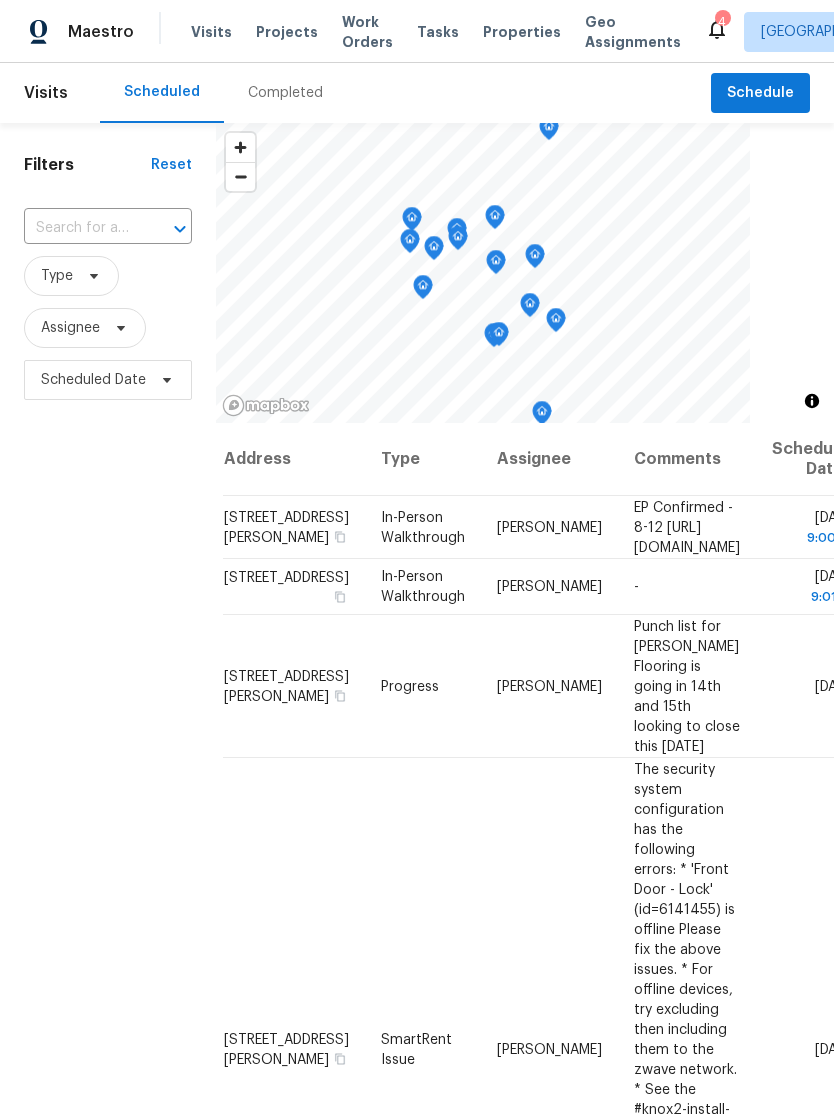 scroll, scrollTop: 0, scrollLeft: 16, axis: horizontal 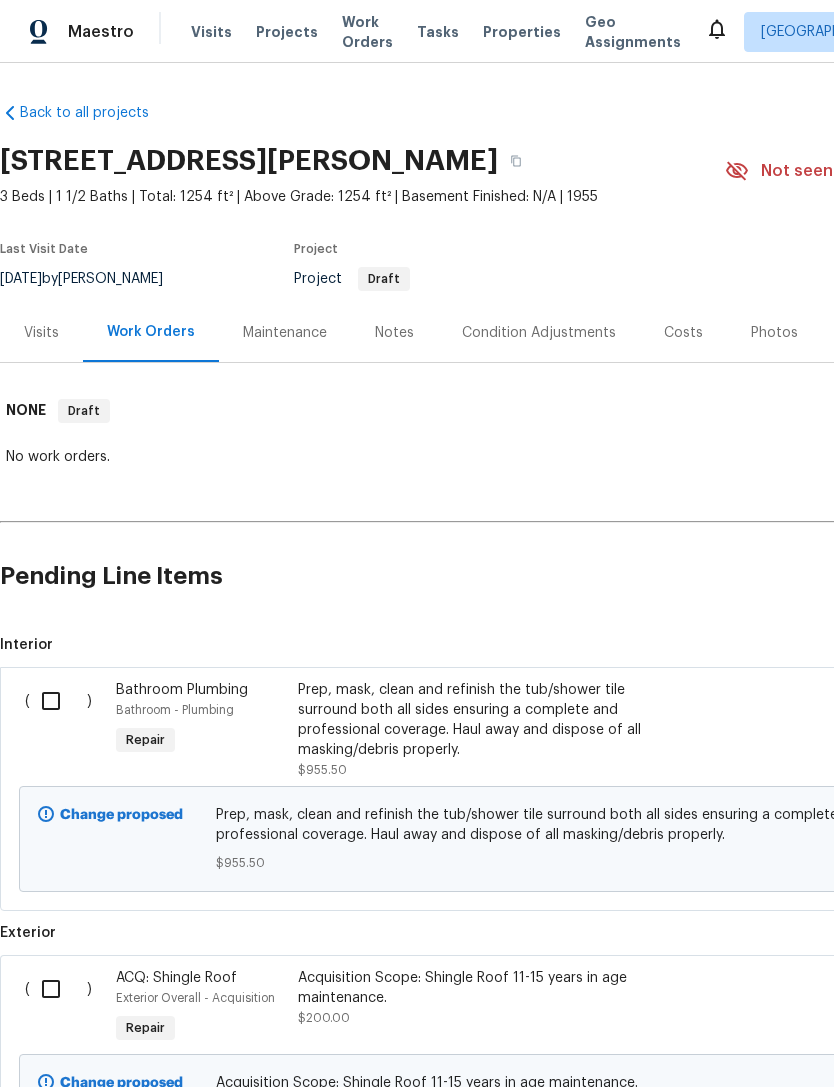 click on "Notes" at bounding box center [394, 332] 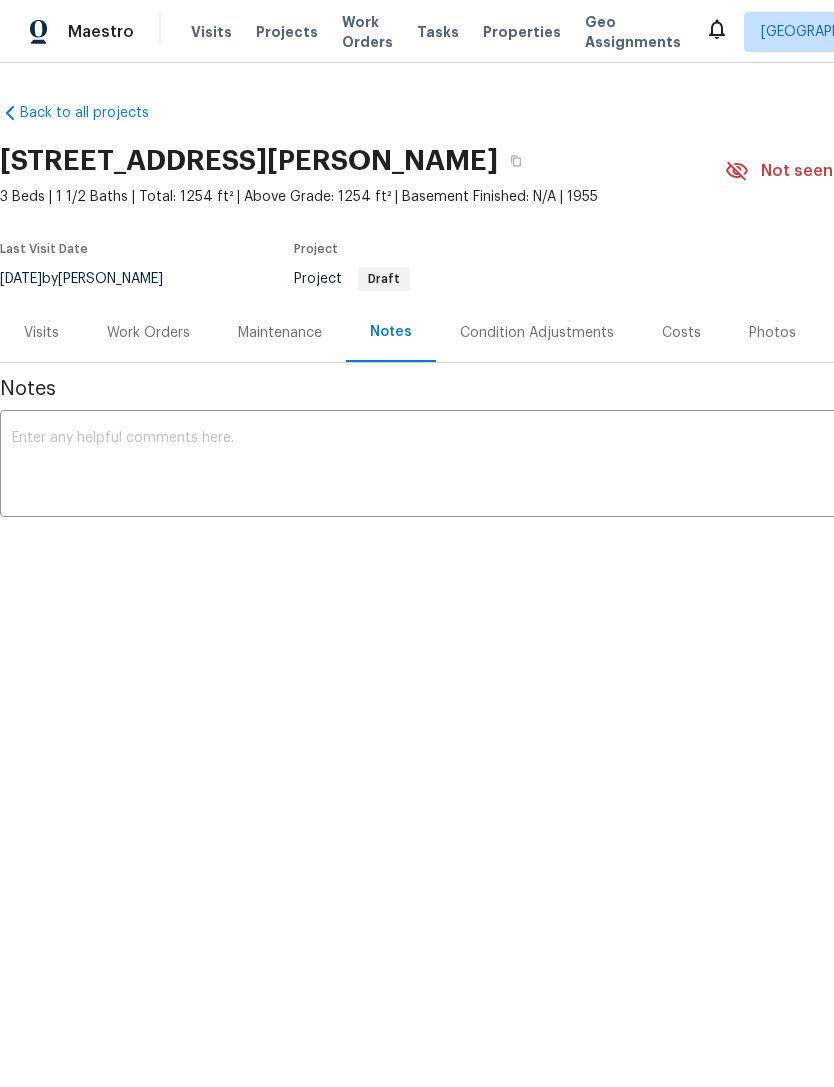click at bounding box center [565, 466] 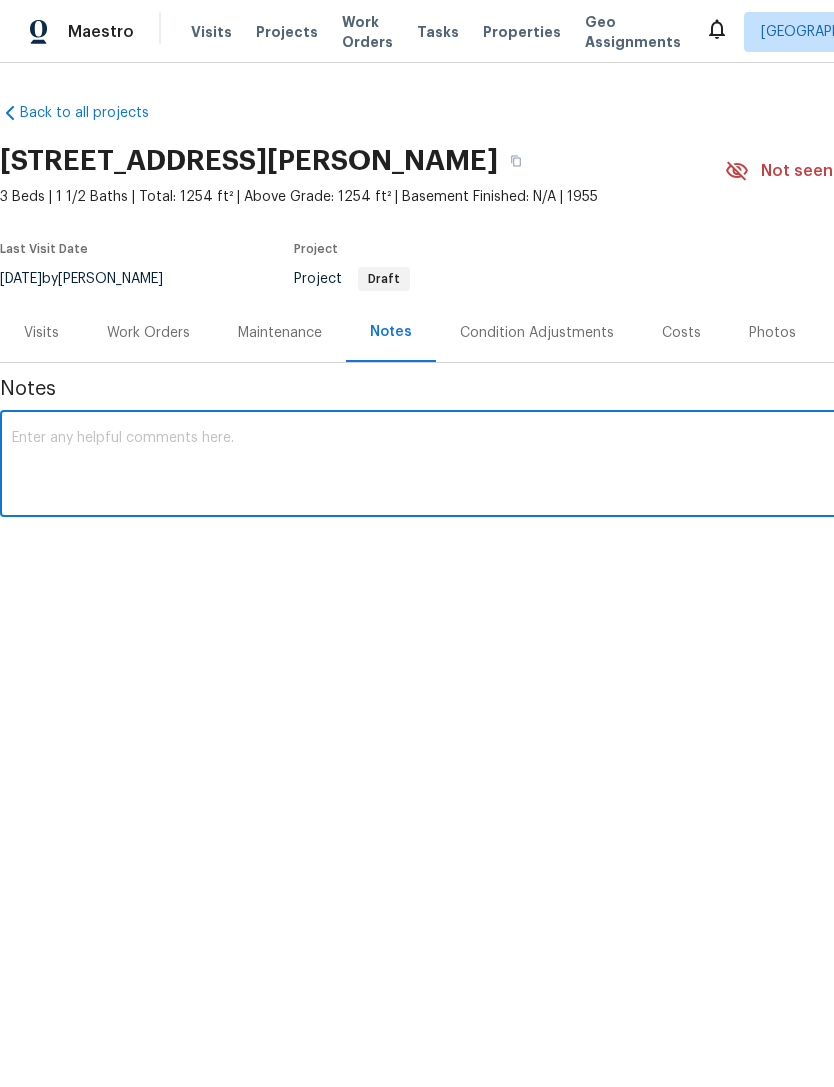 click at bounding box center (565, 466) 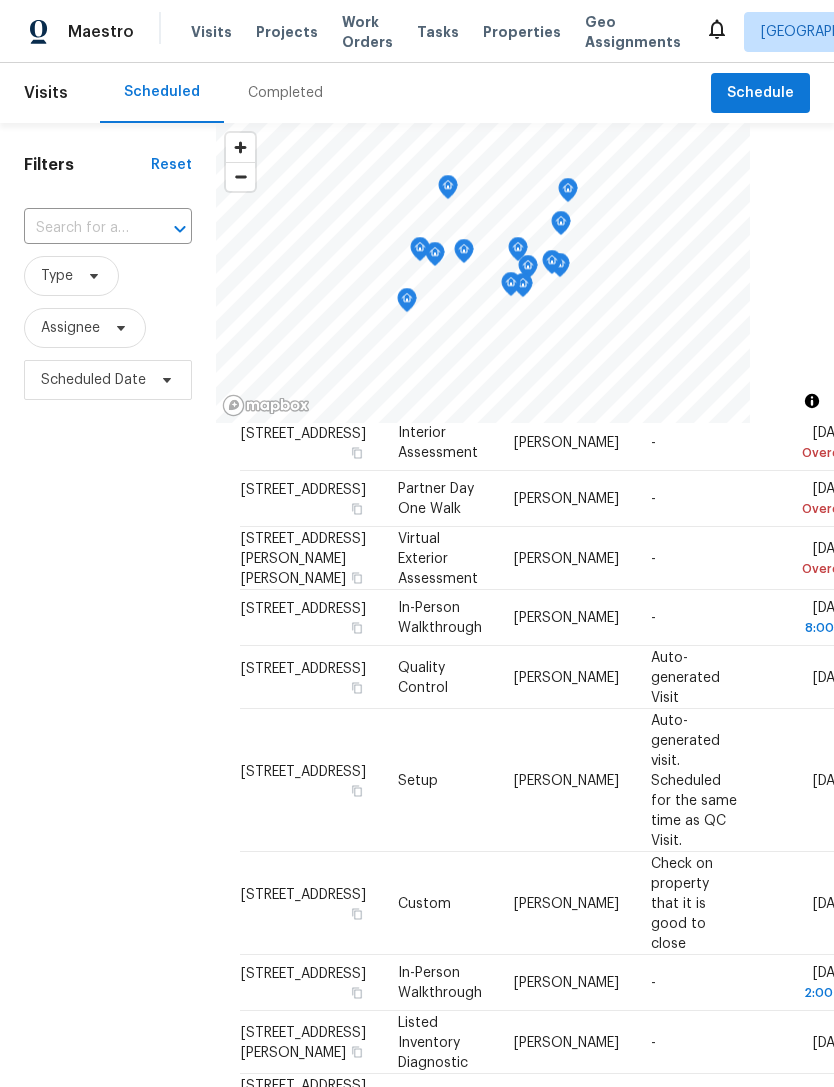 scroll, scrollTop: 211, scrollLeft: 0, axis: vertical 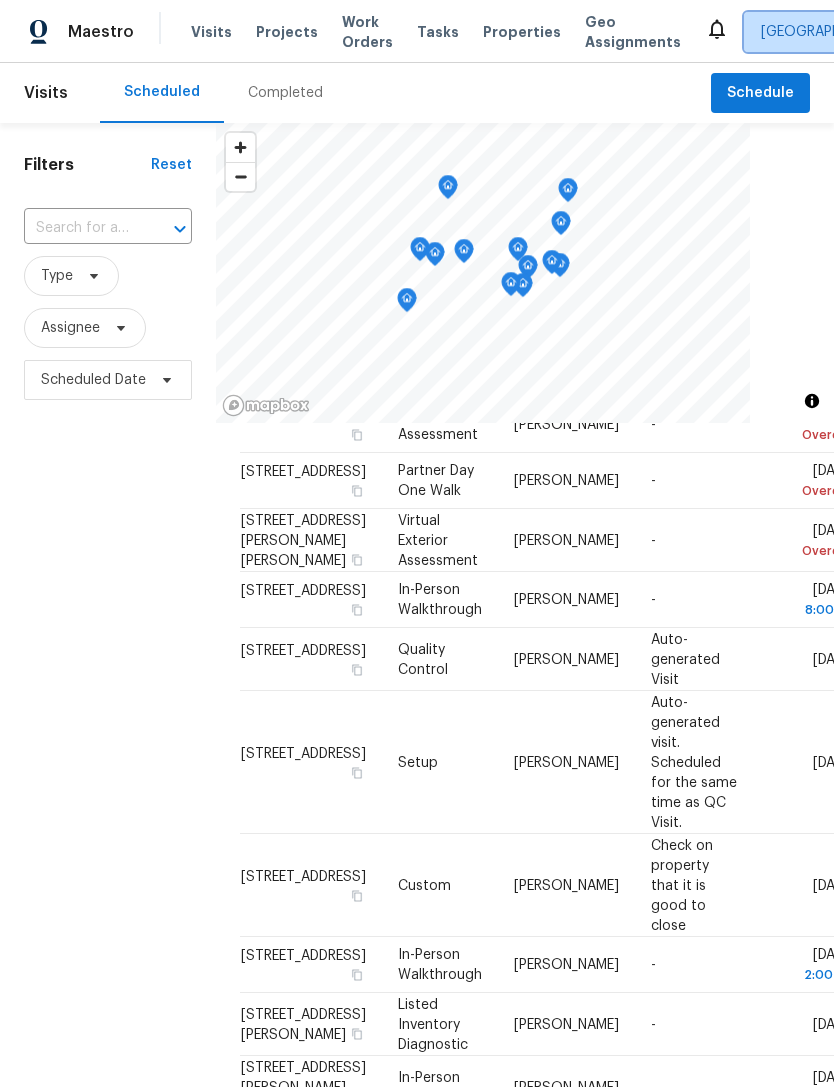 click on "Albuquerque, NM" at bounding box center (917, 32) 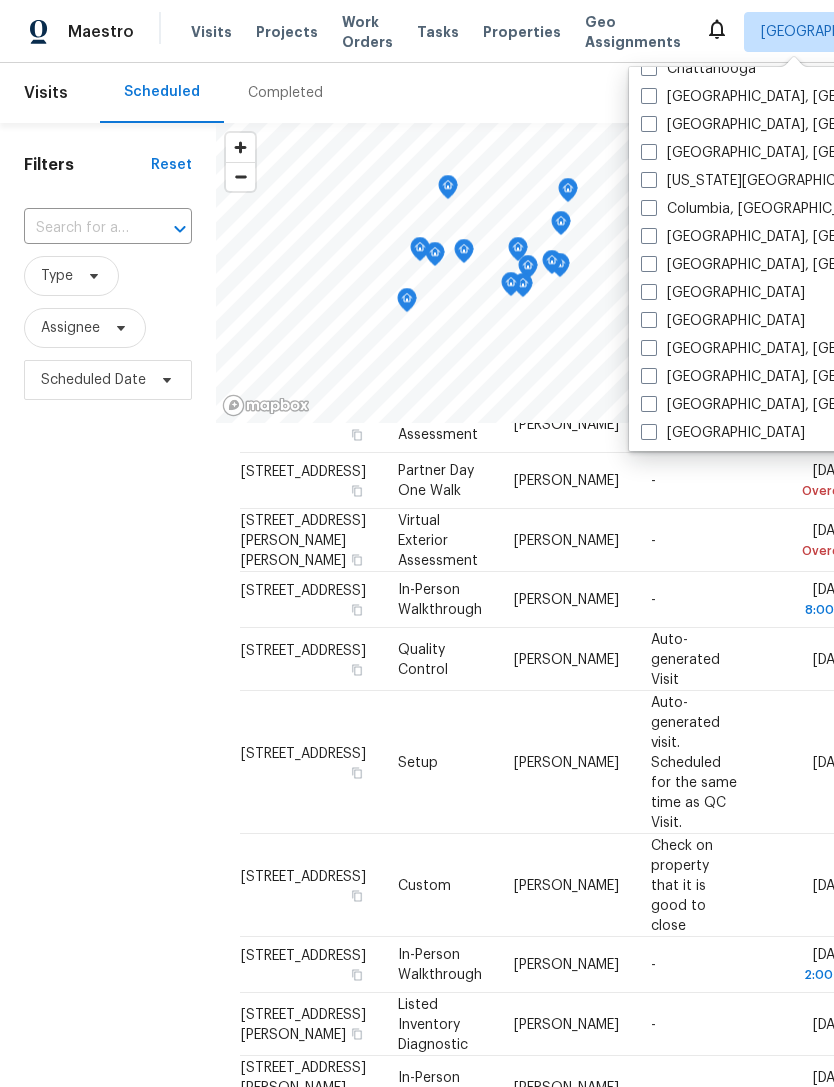 scroll, scrollTop: 329, scrollLeft: 0, axis: vertical 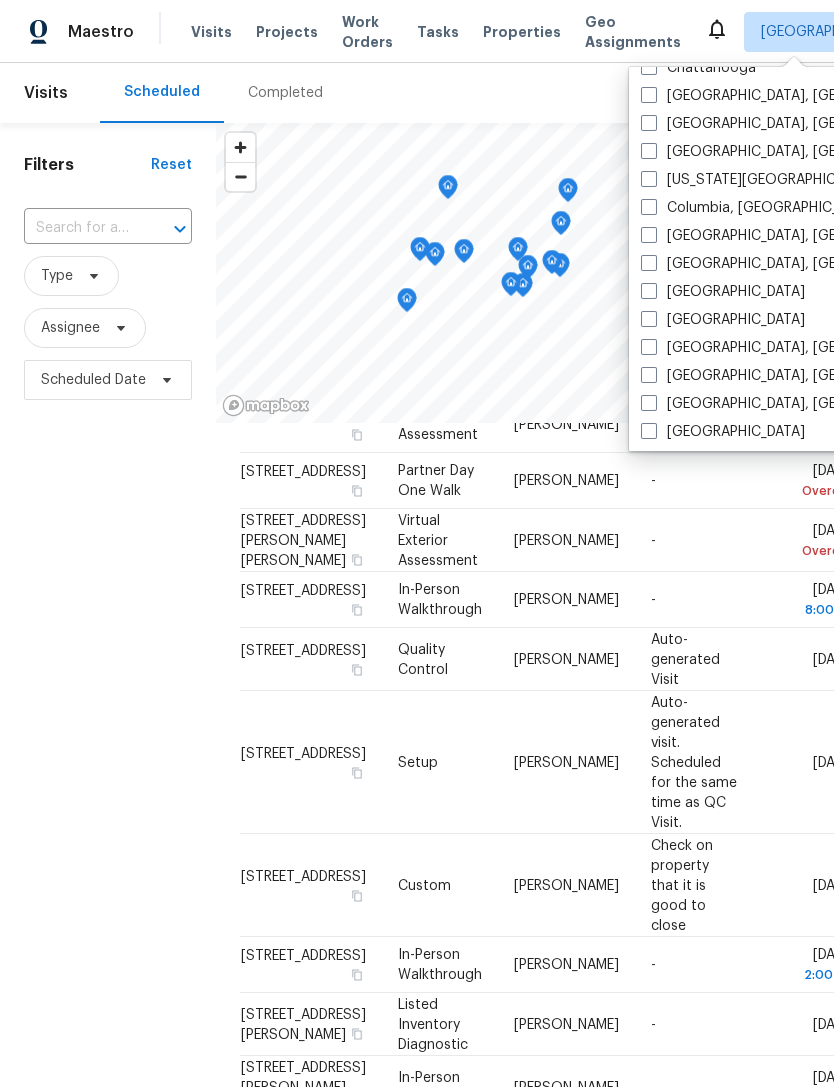 click at bounding box center [649, 151] 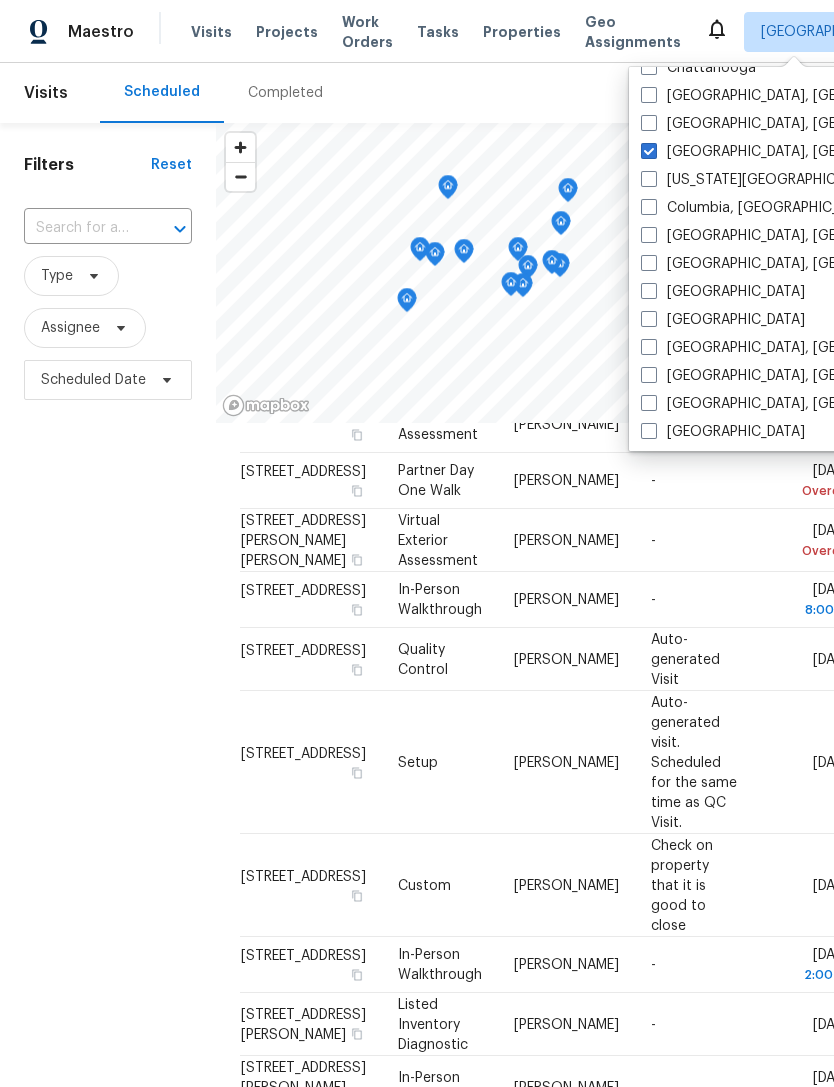 checkbox on "true" 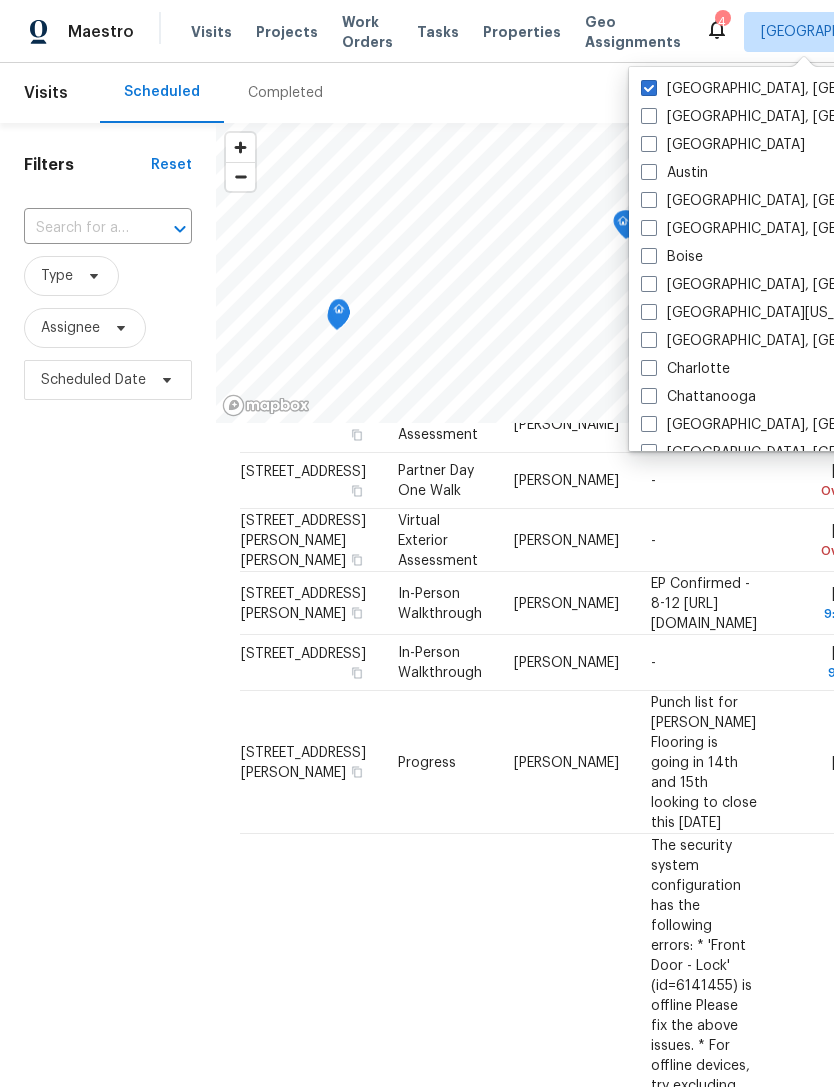scroll, scrollTop: 0, scrollLeft: 0, axis: both 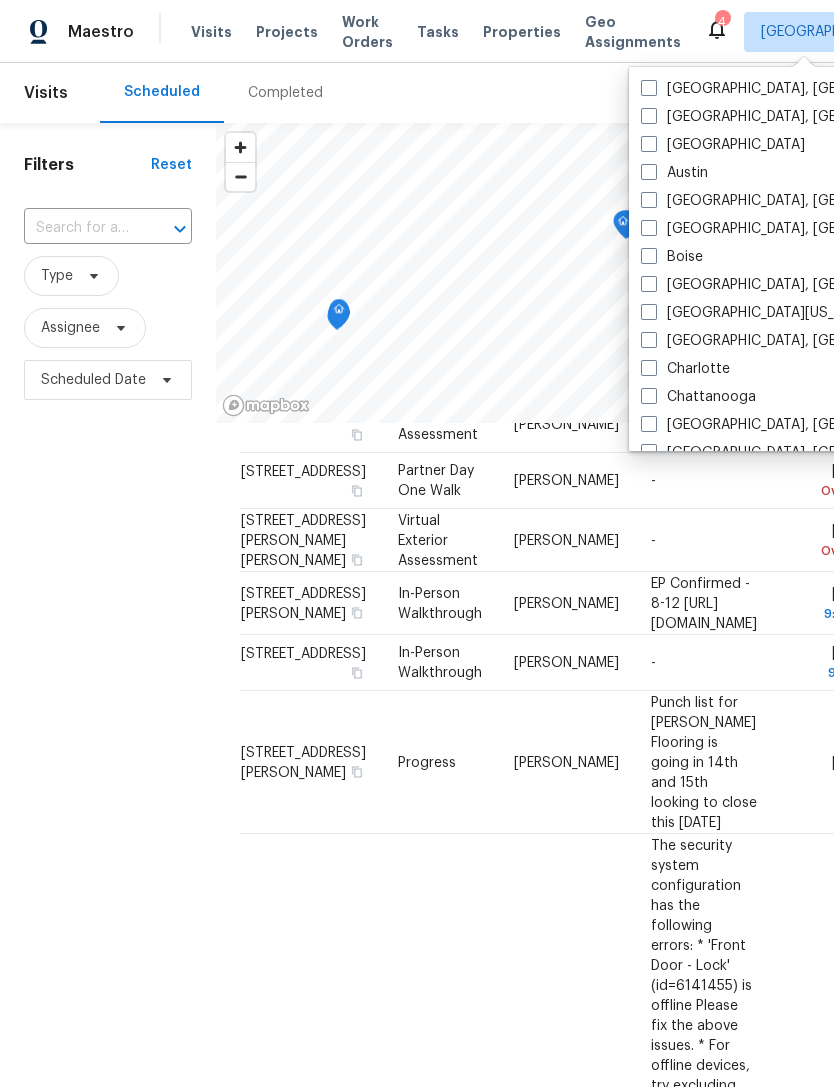 checkbox on "false" 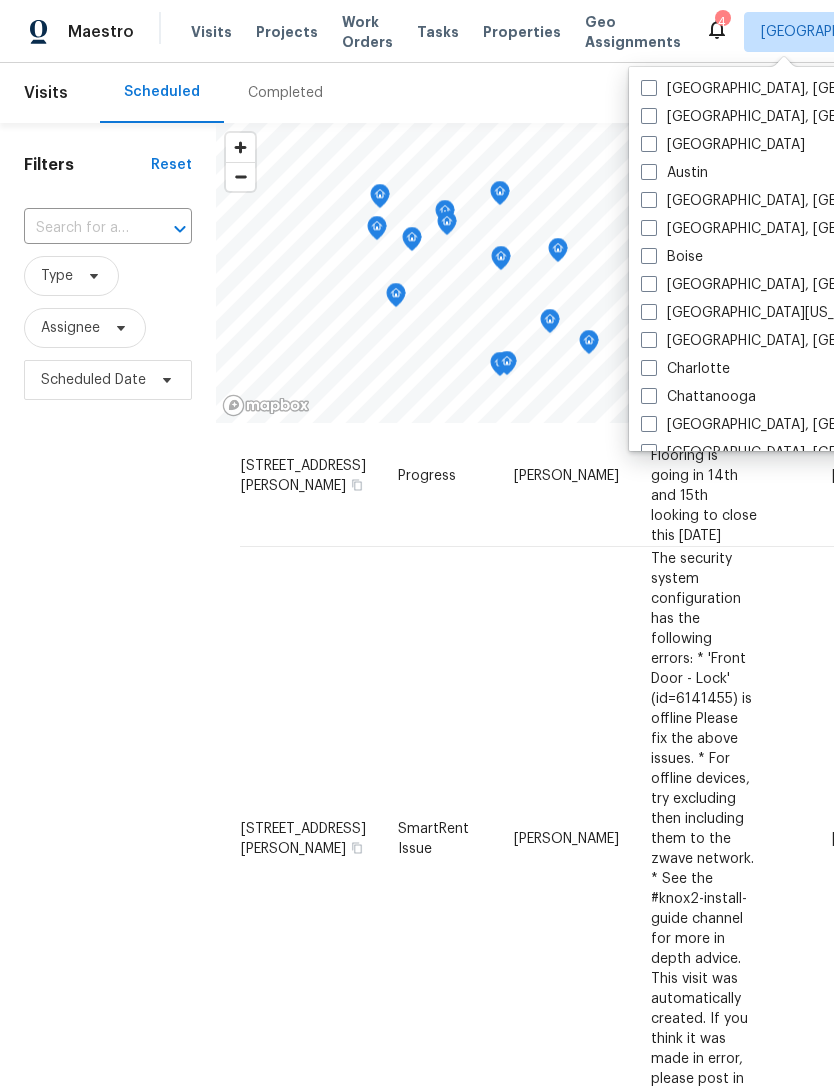 click on "Filters Reset ​ Type Assignee Scheduled Date" at bounding box center (108, 708) 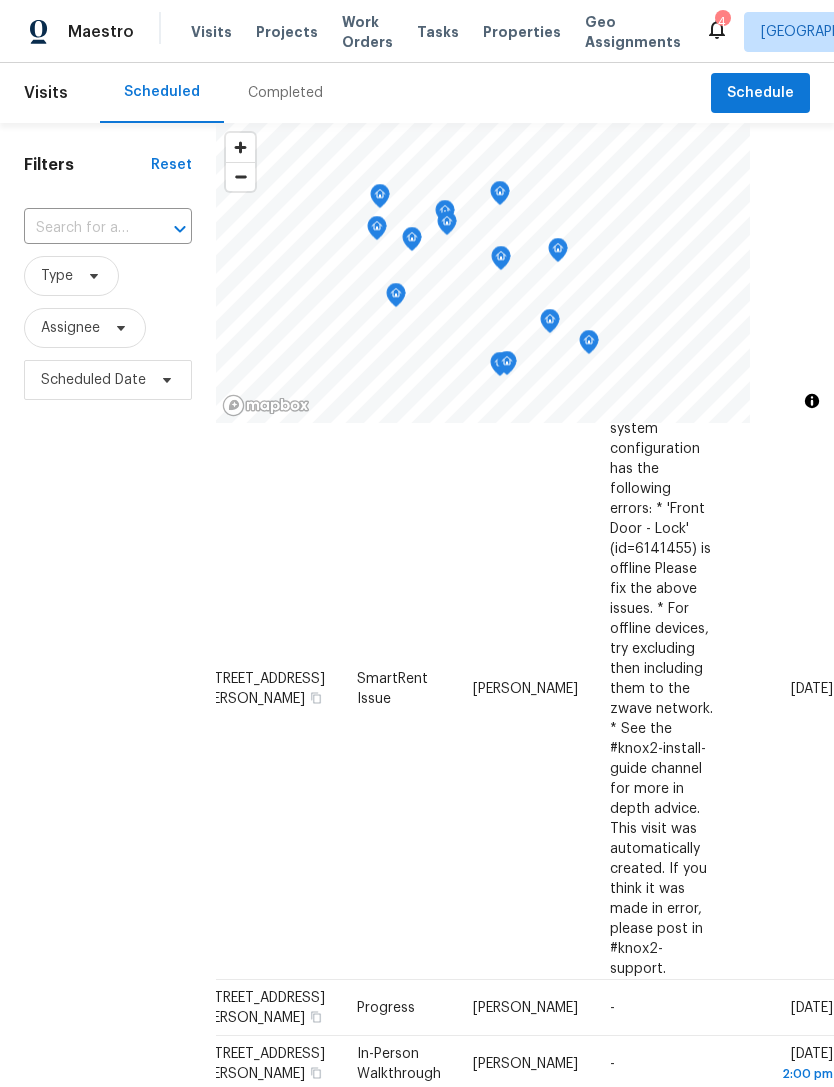 scroll, scrollTop: 361, scrollLeft: 162, axis: both 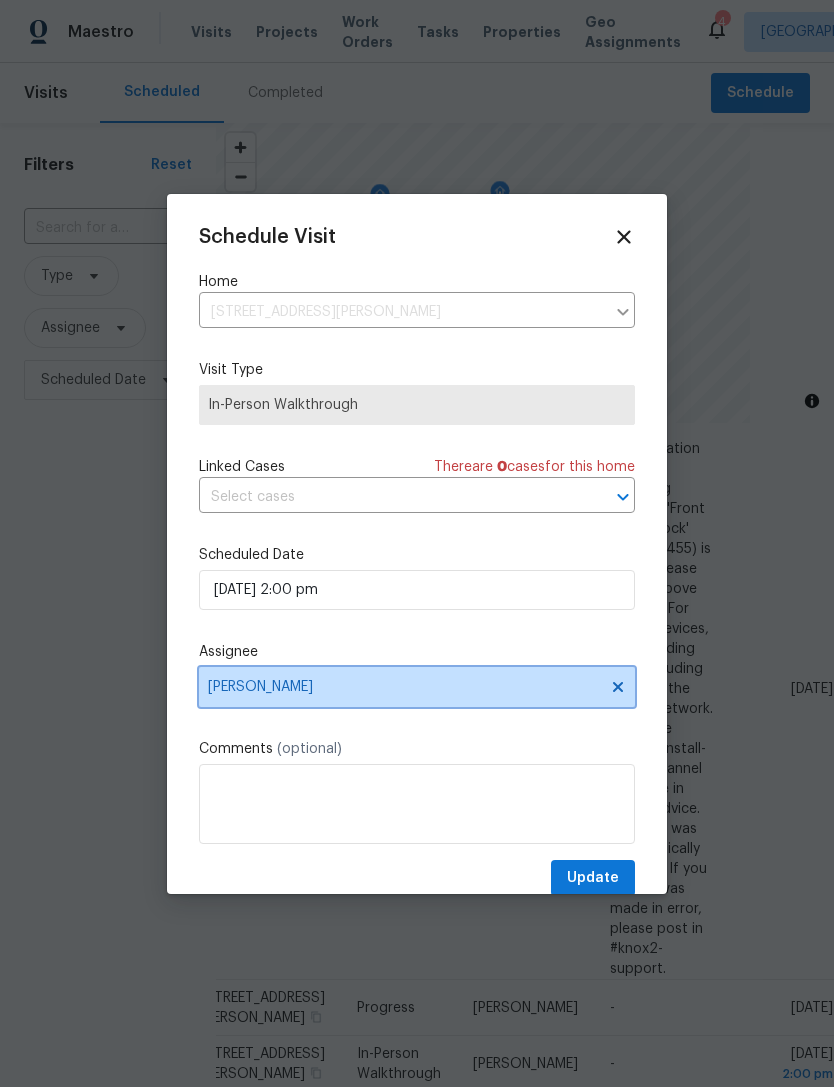click on "[PERSON_NAME]" at bounding box center (417, 687) 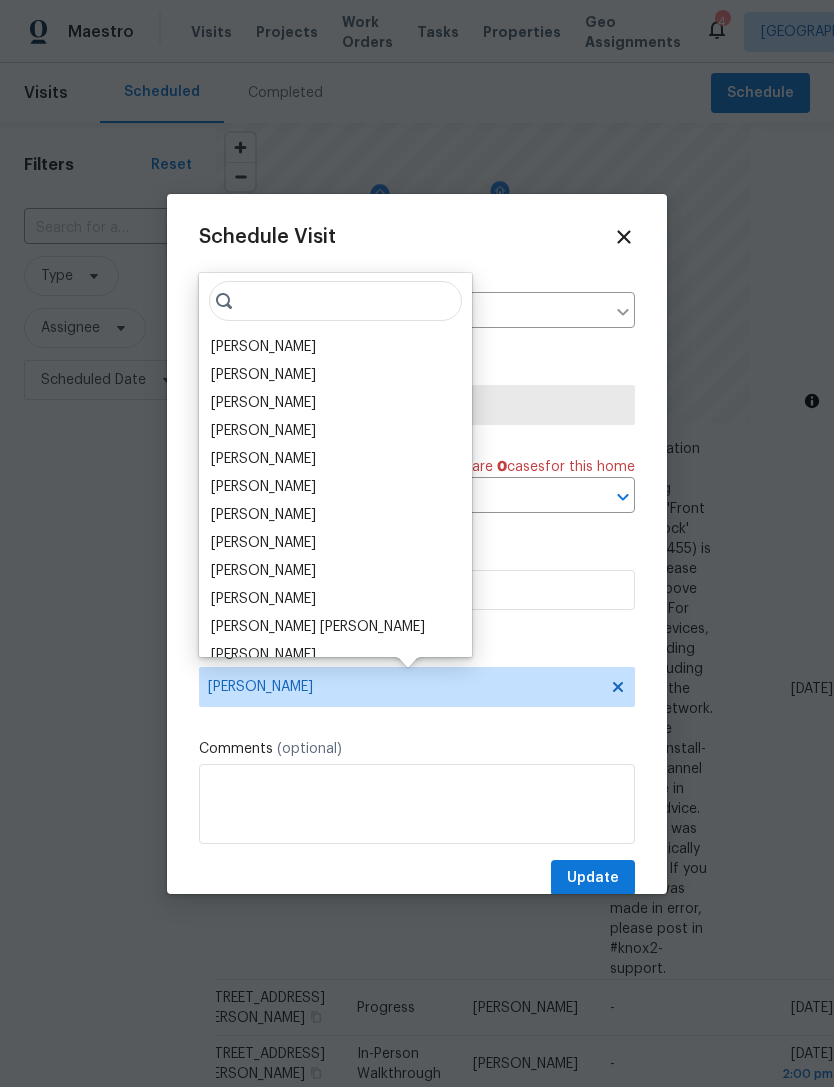 click on "[PERSON_NAME]" at bounding box center [263, 375] 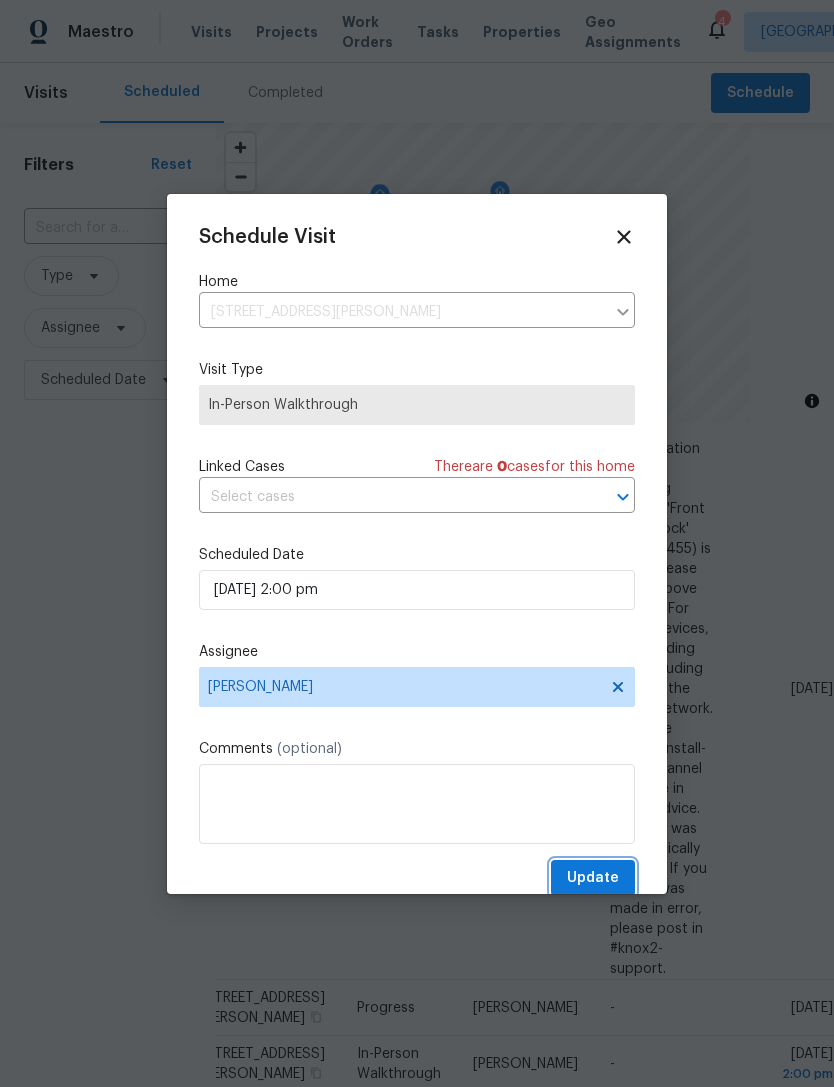 click on "Update" at bounding box center [593, 878] 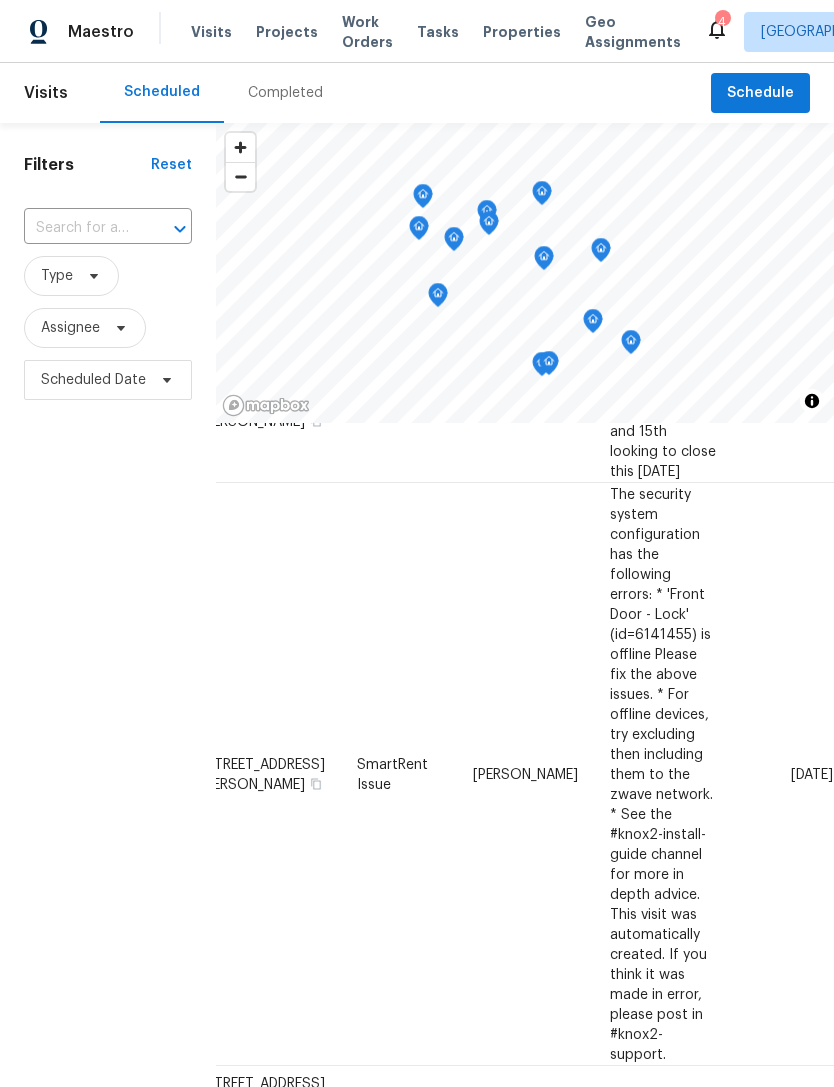 scroll, scrollTop: 275, scrollLeft: 162, axis: both 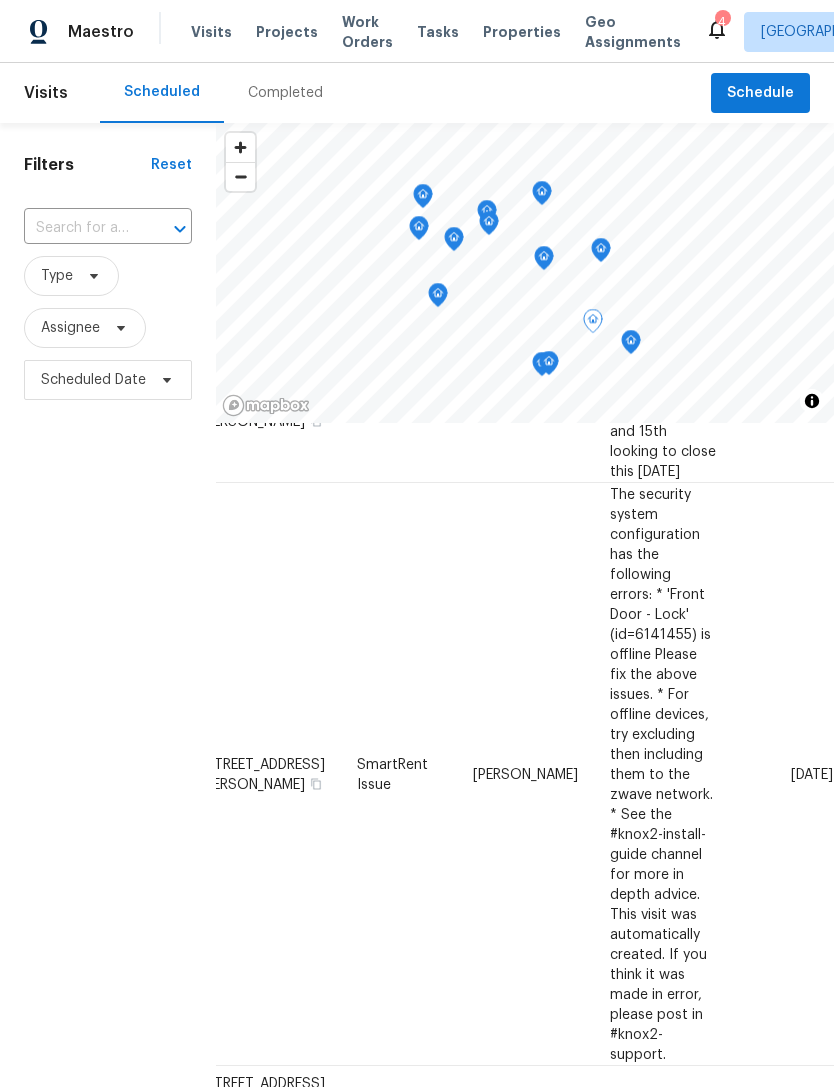 click on "Tue, Jul 15 2:00 pm" at bounding box center [783, 1150] 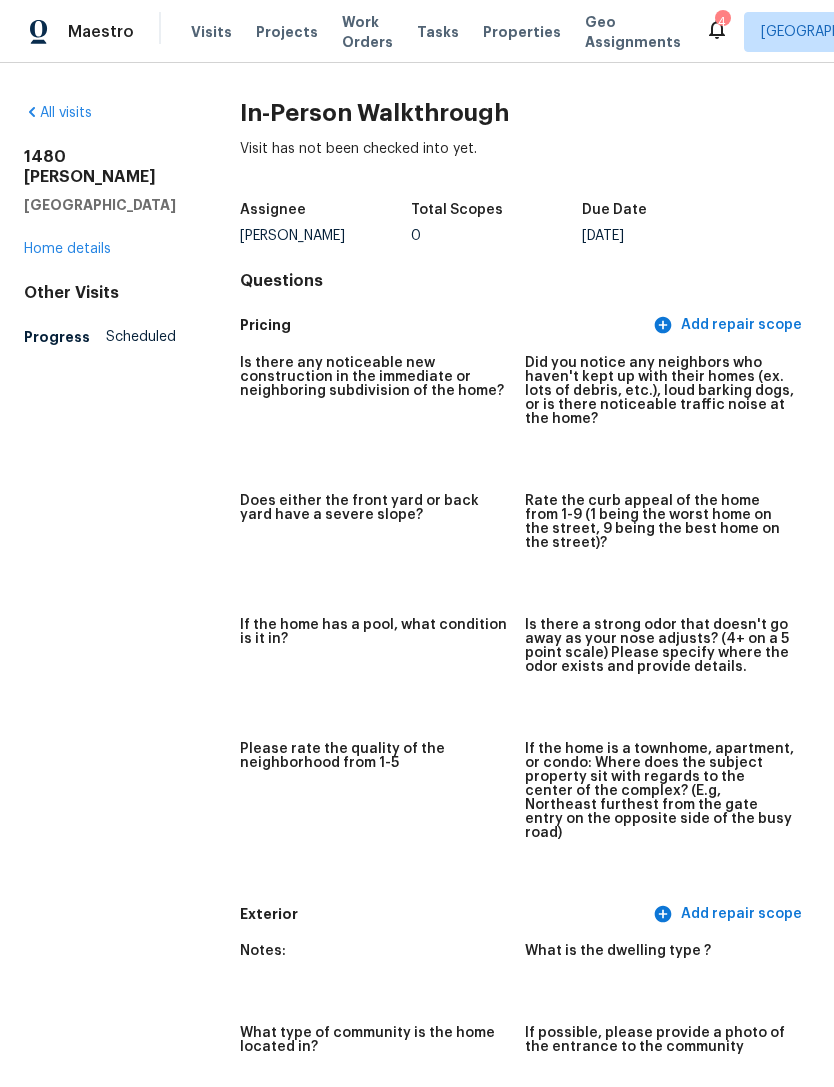 click on "Maestro" at bounding box center (67, 32) 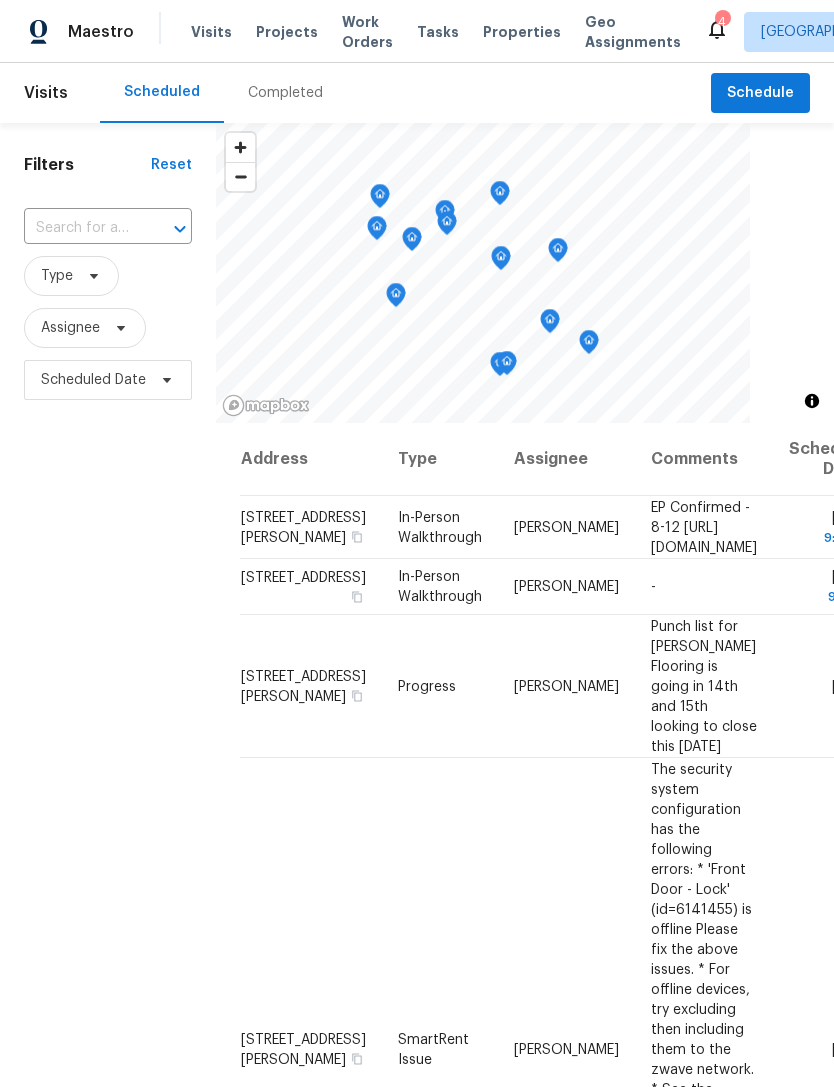 scroll, scrollTop: 0, scrollLeft: 0, axis: both 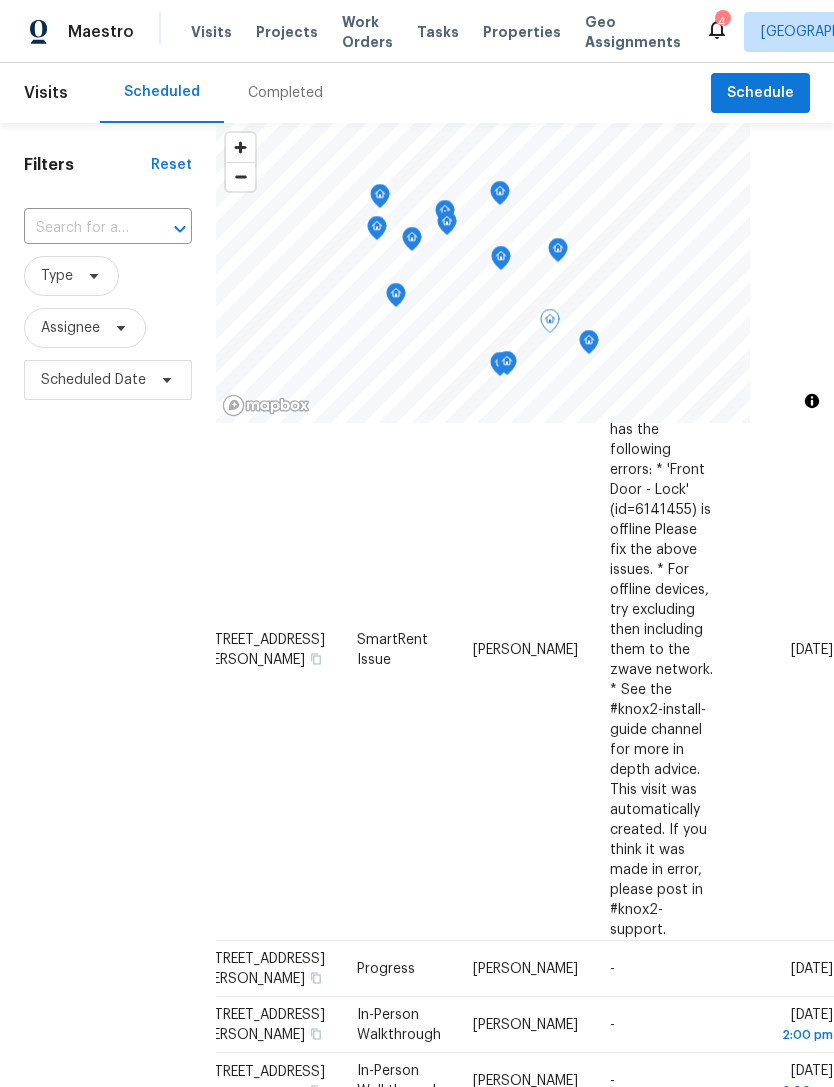 click at bounding box center (0, 0) 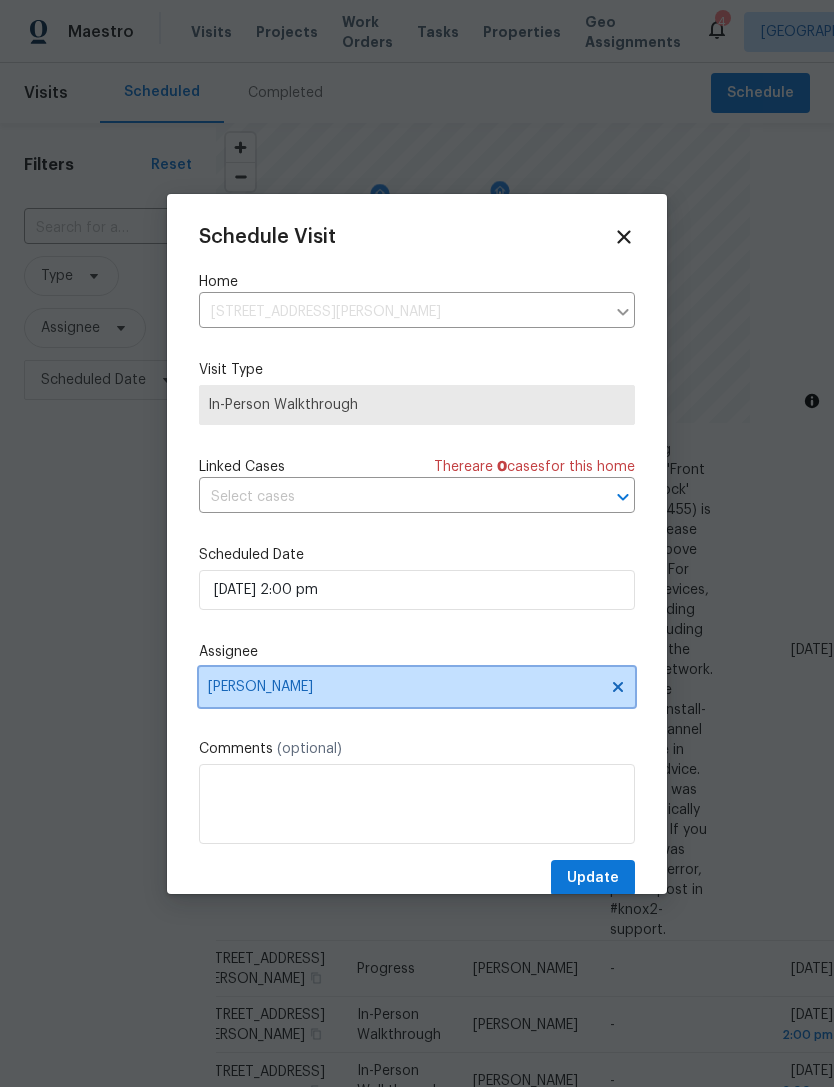 click on "[PERSON_NAME]" at bounding box center (404, 687) 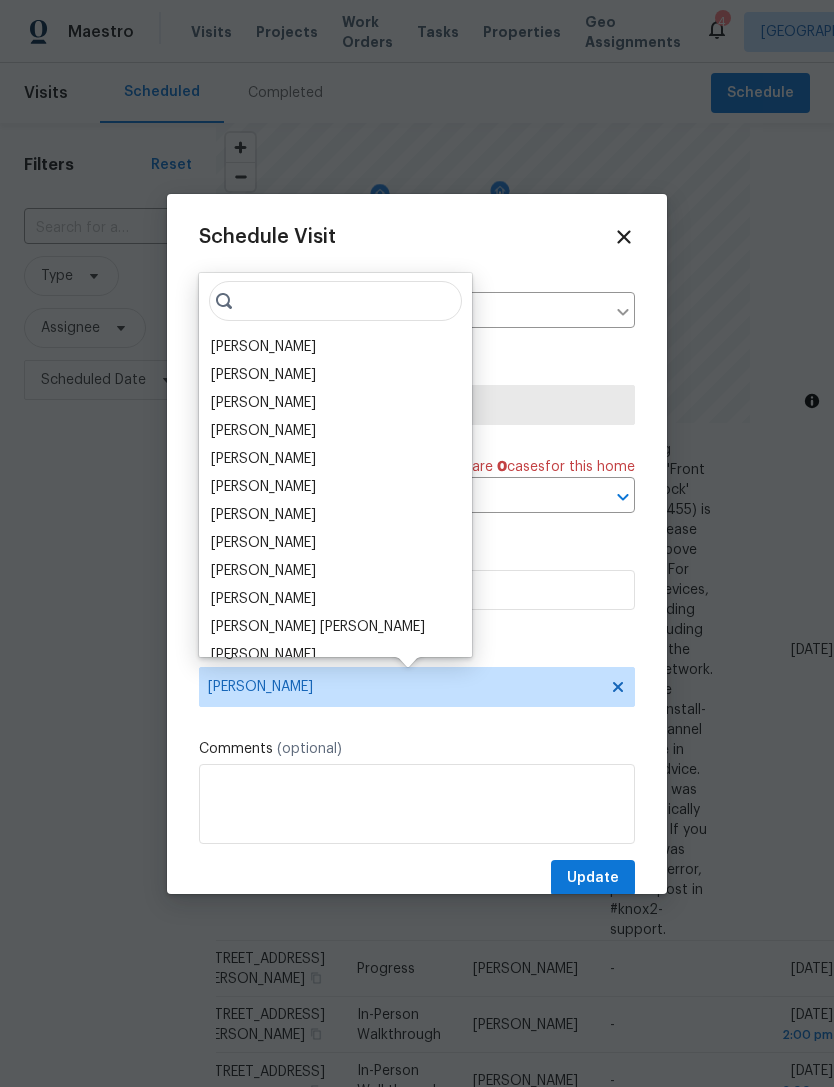 click on "[PERSON_NAME]" at bounding box center [263, 347] 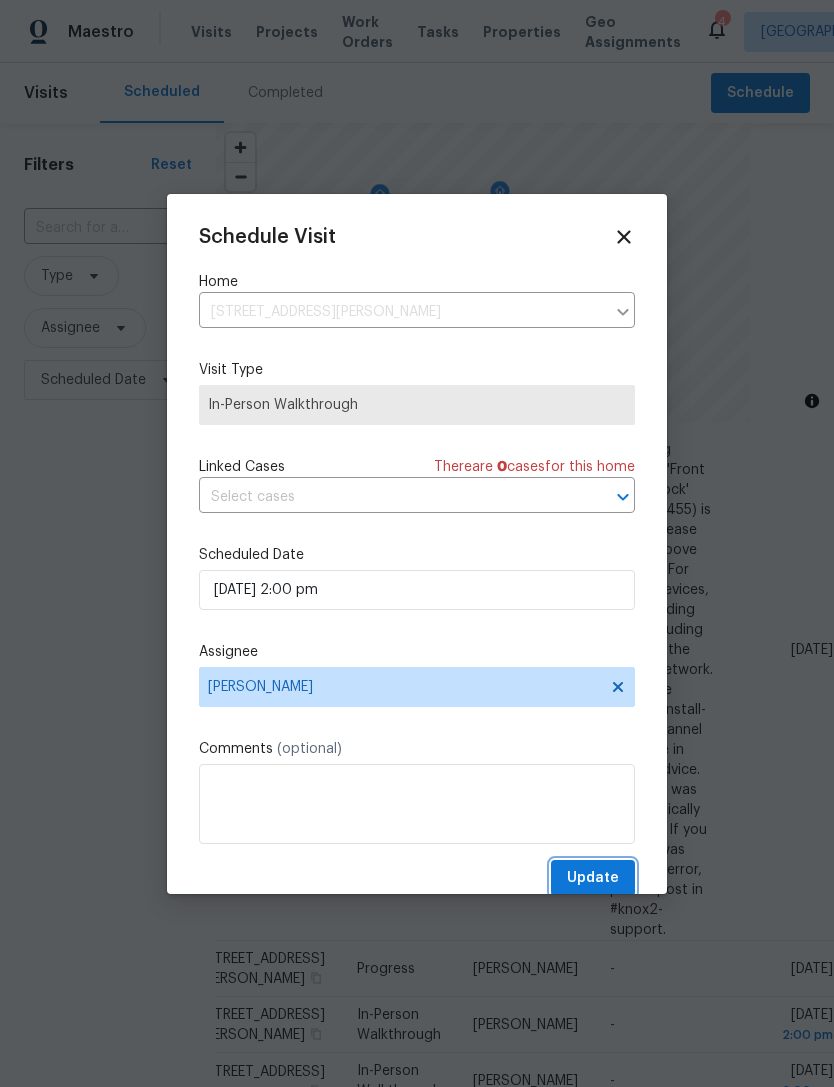 click on "Update" at bounding box center (593, 878) 